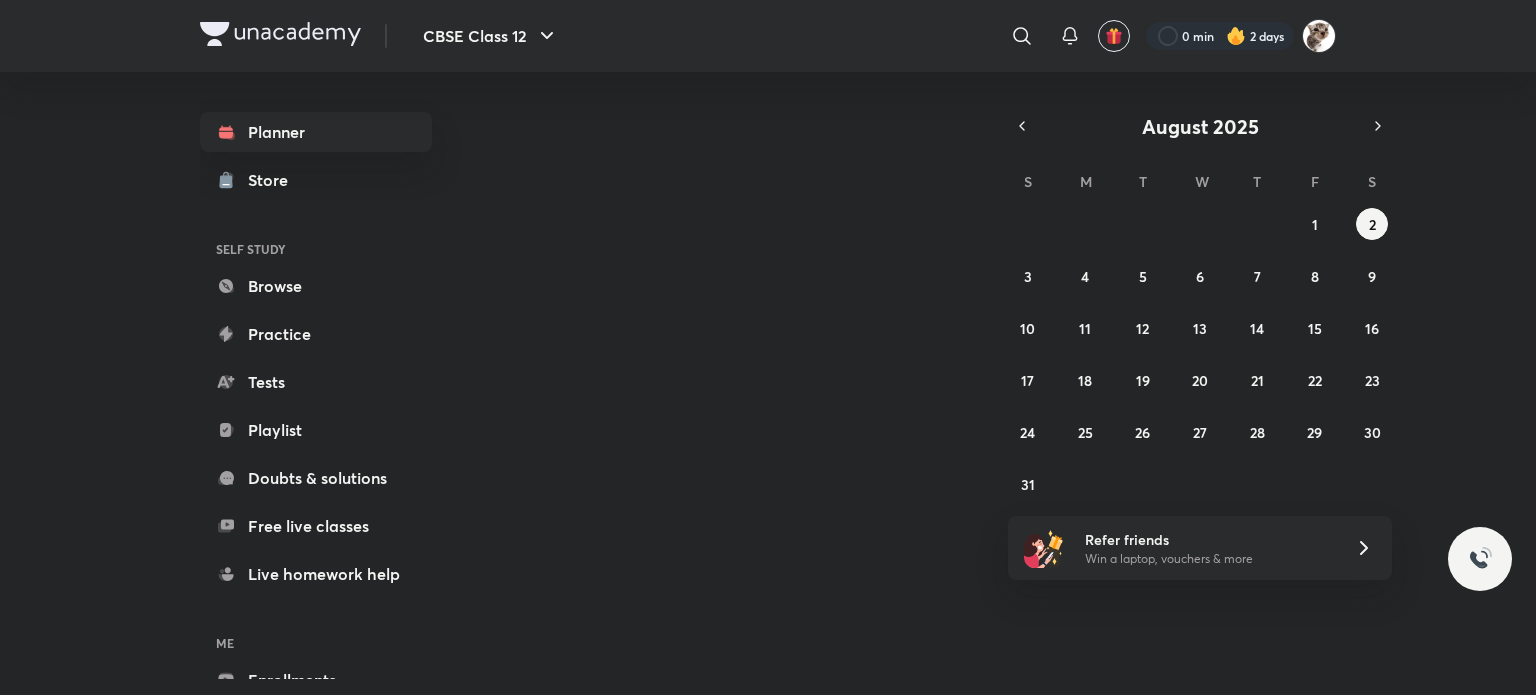scroll, scrollTop: 0, scrollLeft: 0, axis: both 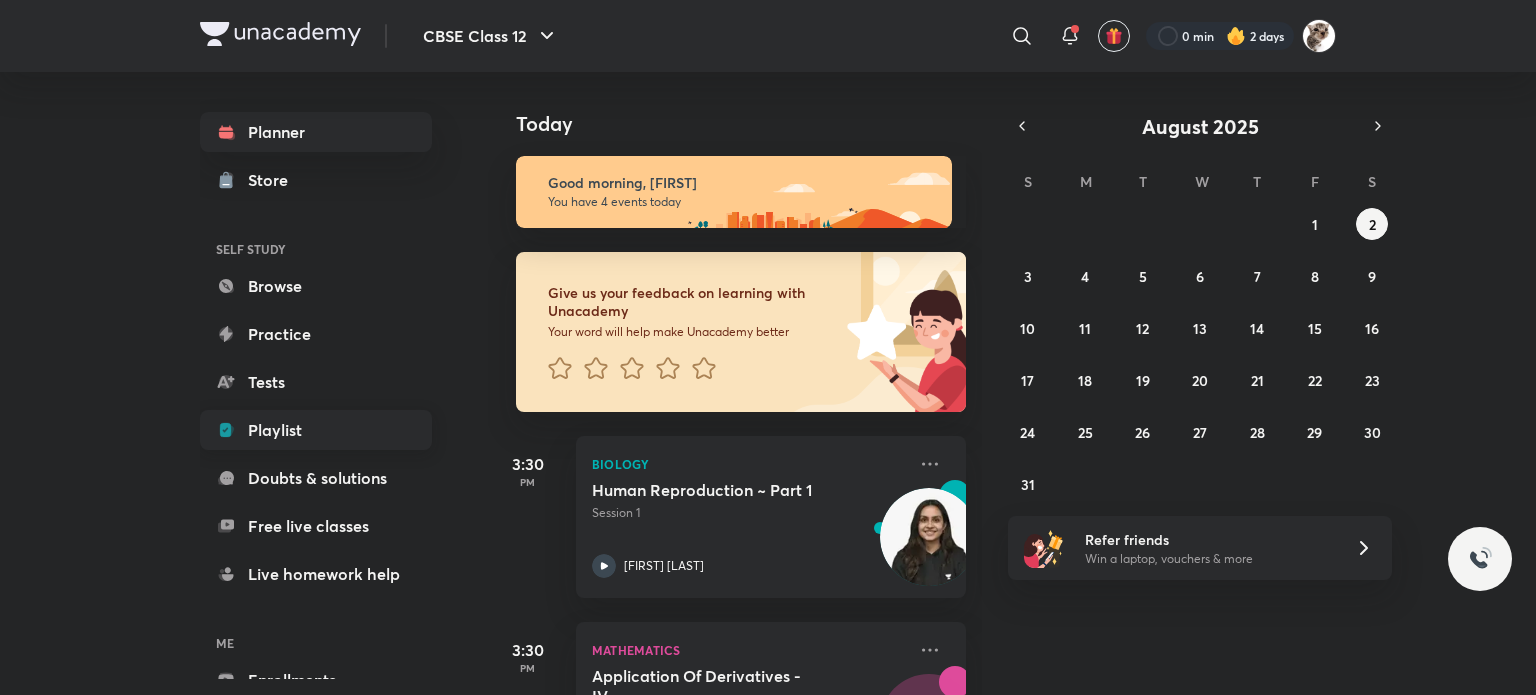 click on "Playlist" at bounding box center (316, 430) 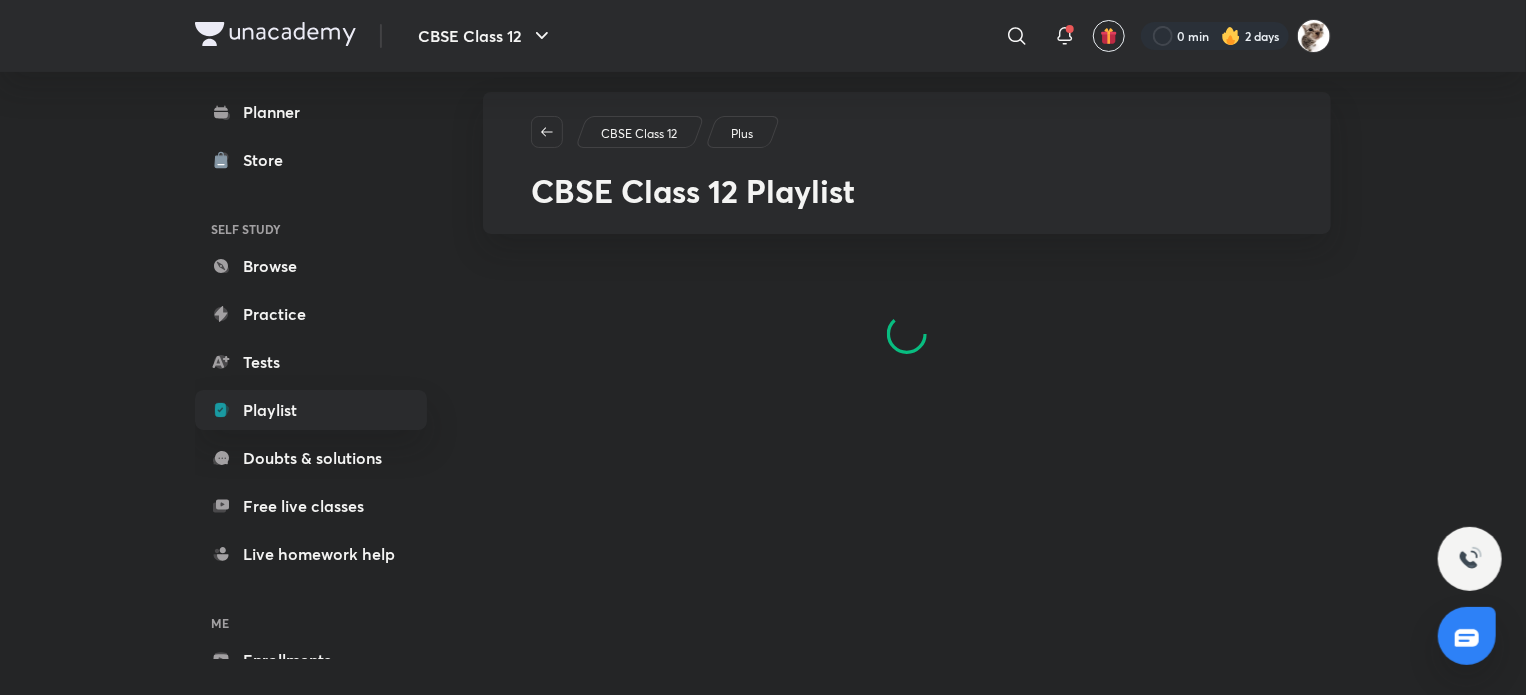 scroll, scrollTop: 20, scrollLeft: 0, axis: vertical 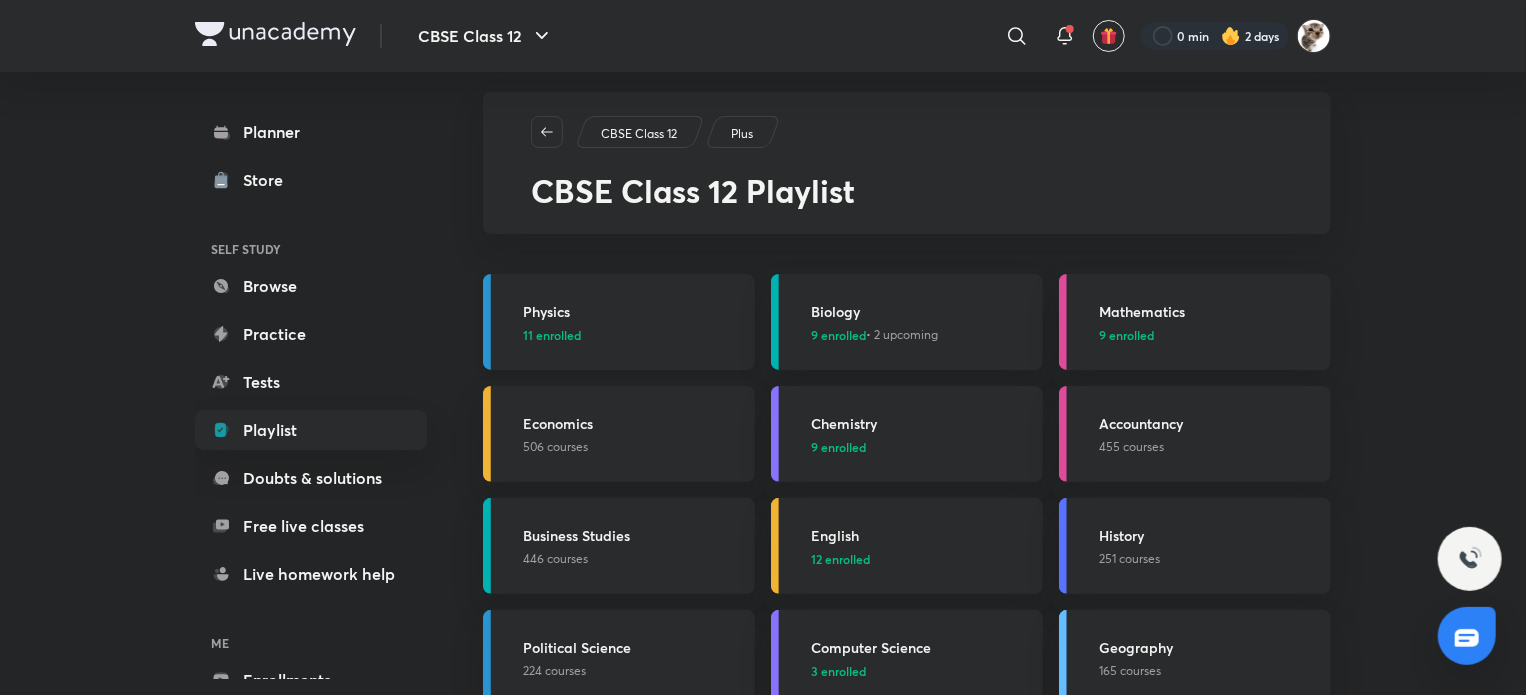 click on "Physics" at bounding box center (633, 311) 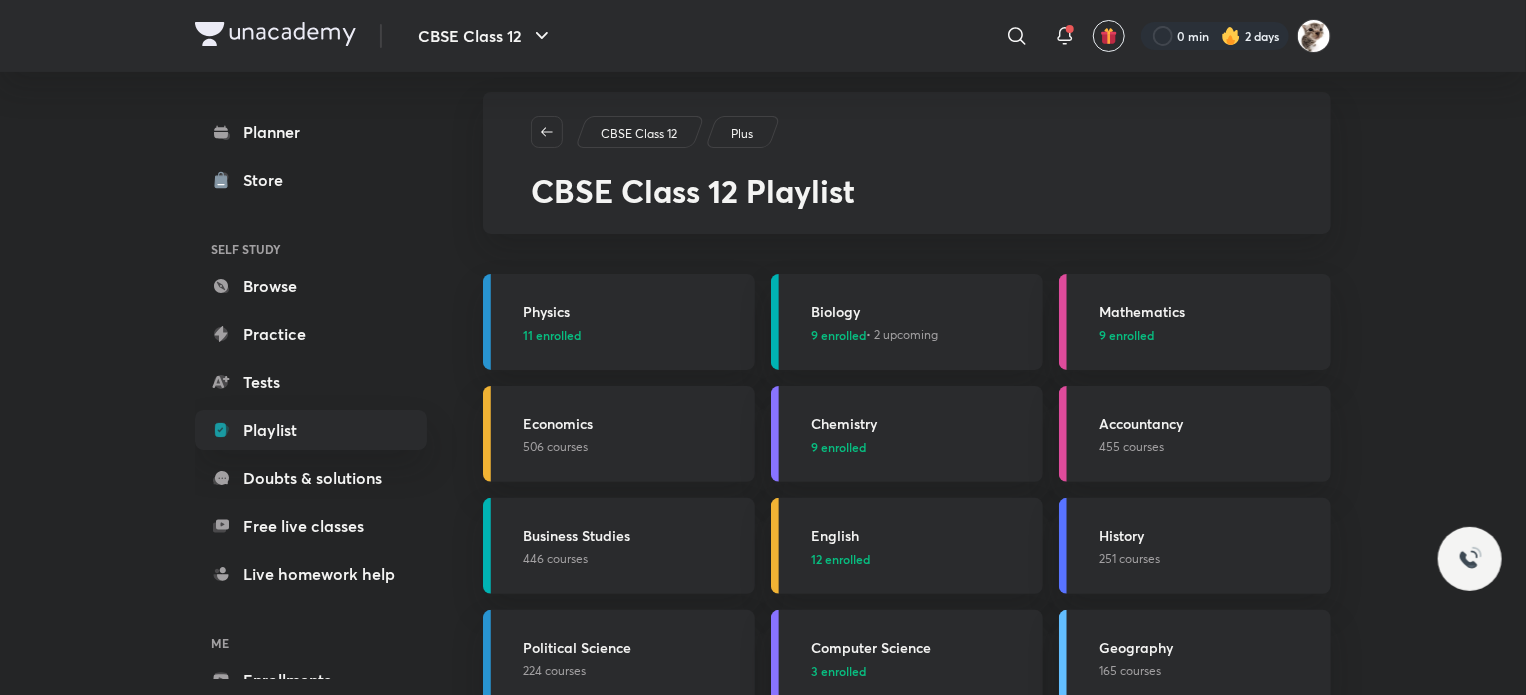 scroll, scrollTop: 0, scrollLeft: 0, axis: both 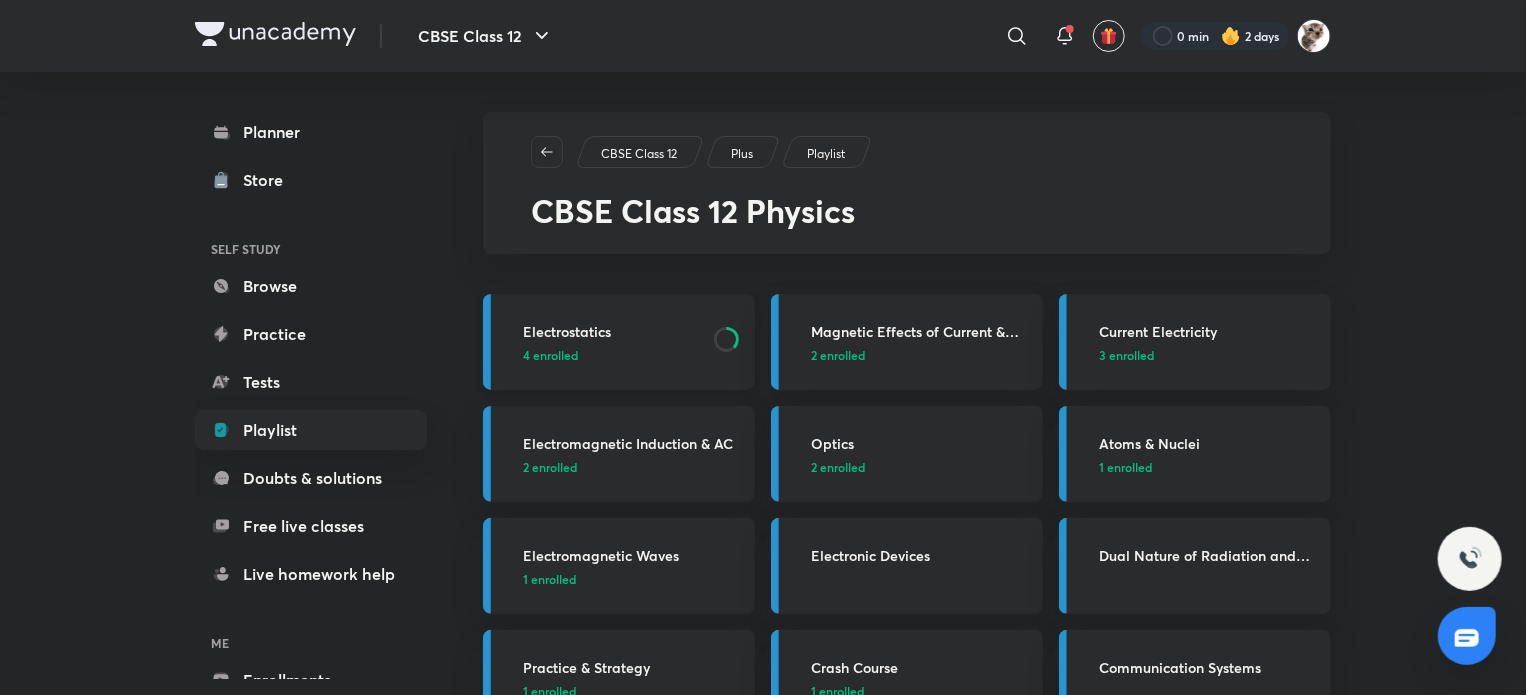 click on "Electrostatics 4 enrolled" at bounding box center (619, 342) 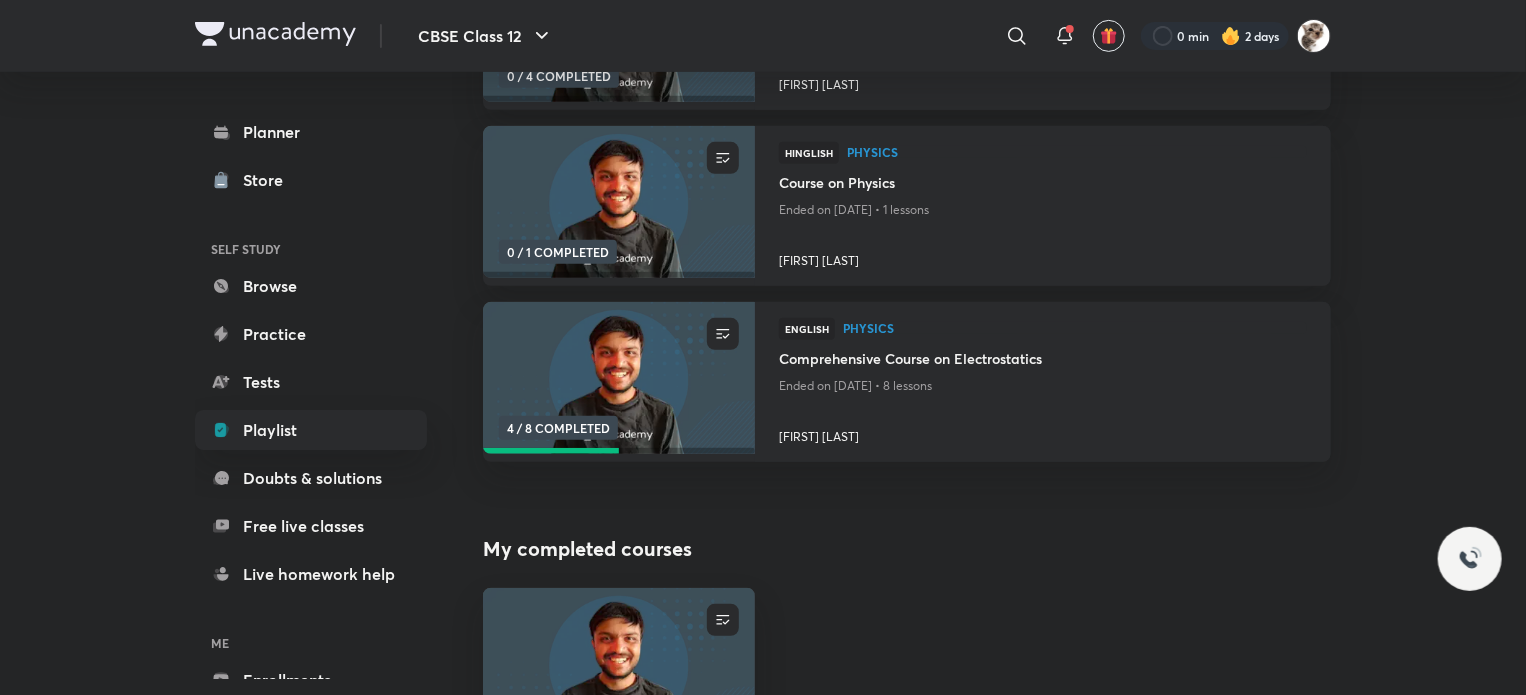 scroll, scrollTop: 407, scrollLeft: 0, axis: vertical 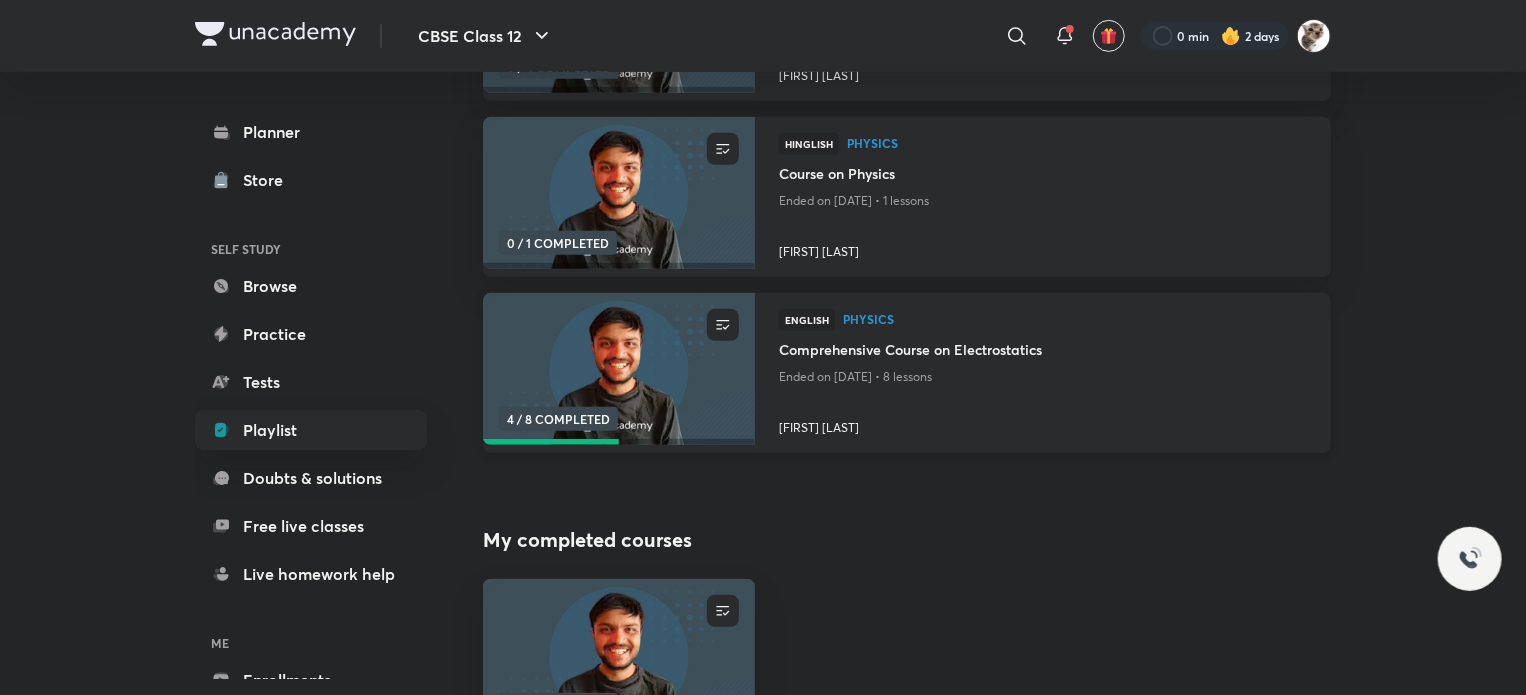 click at bounding box center [618, 369] 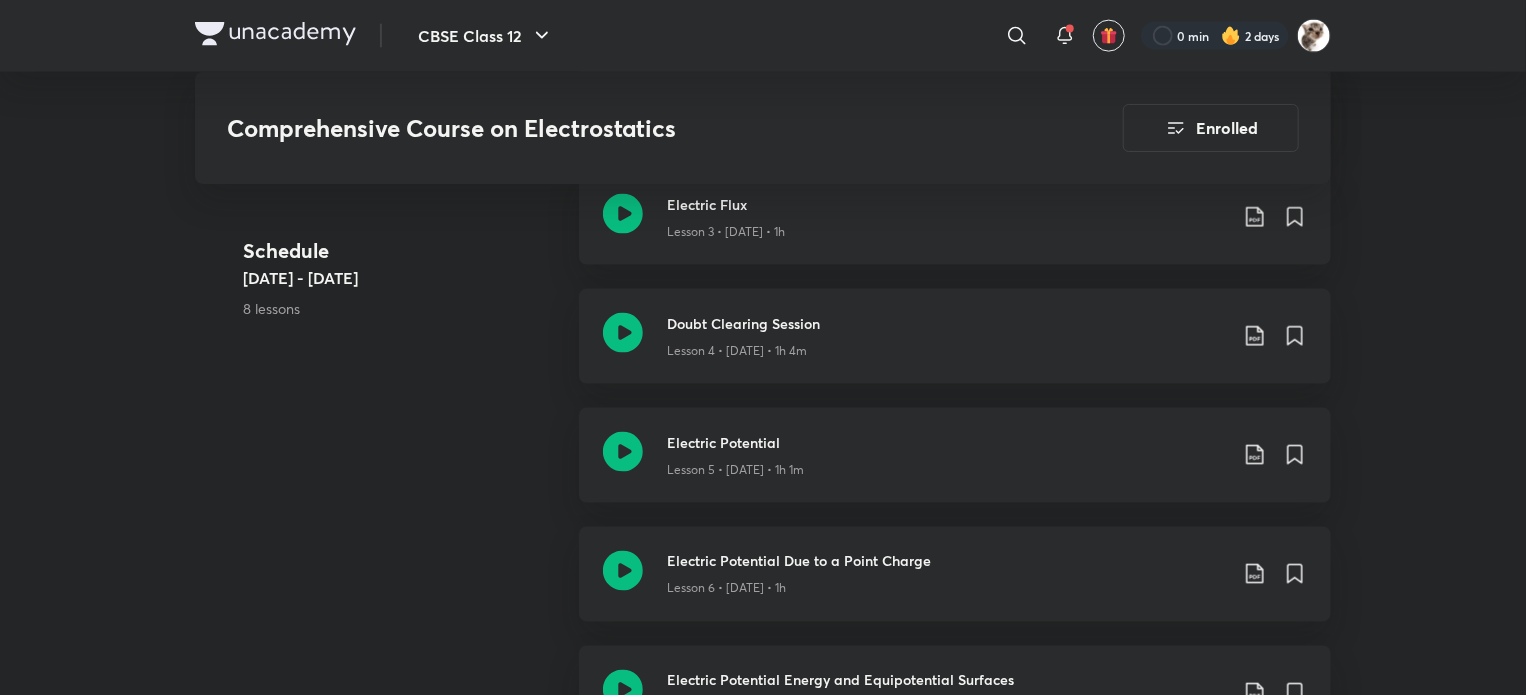 scroll, scrollTop: 1422, scrollLeft: 0, axis: vertical 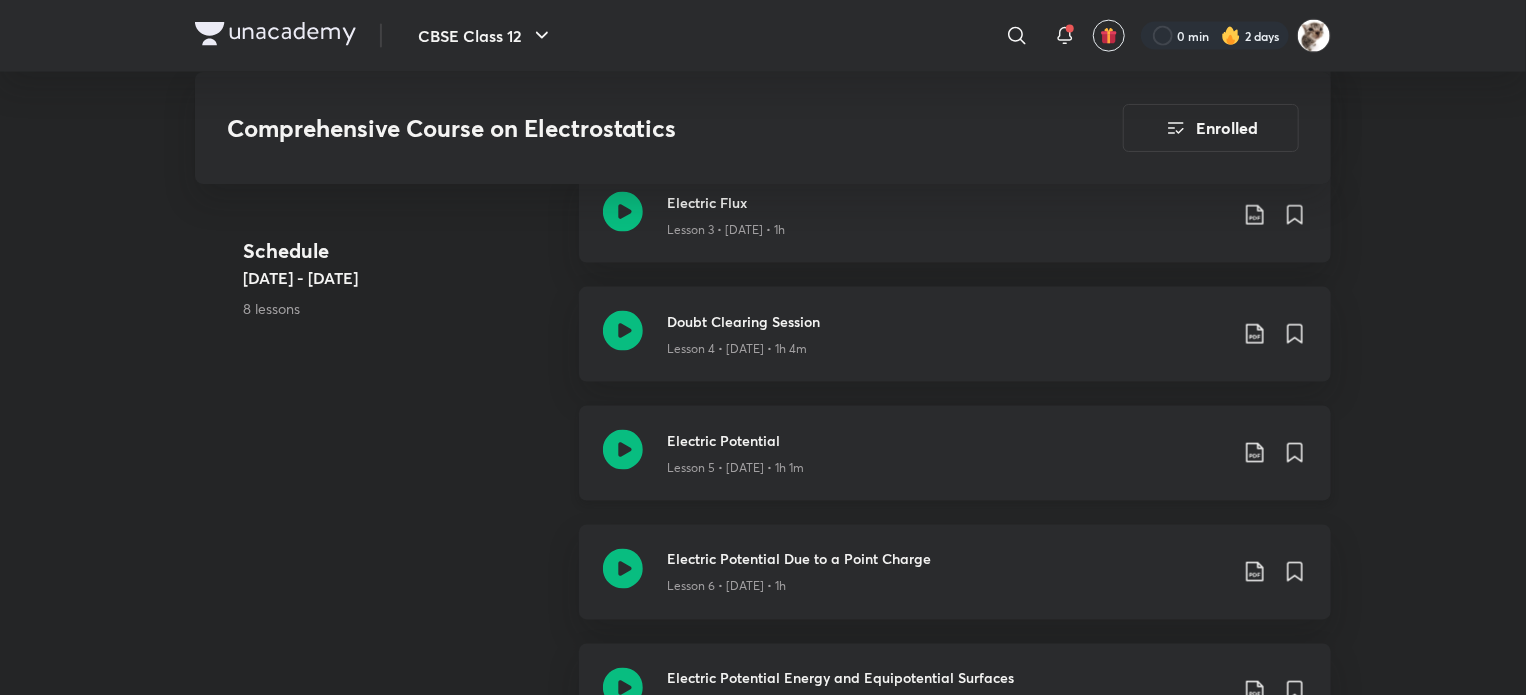 click 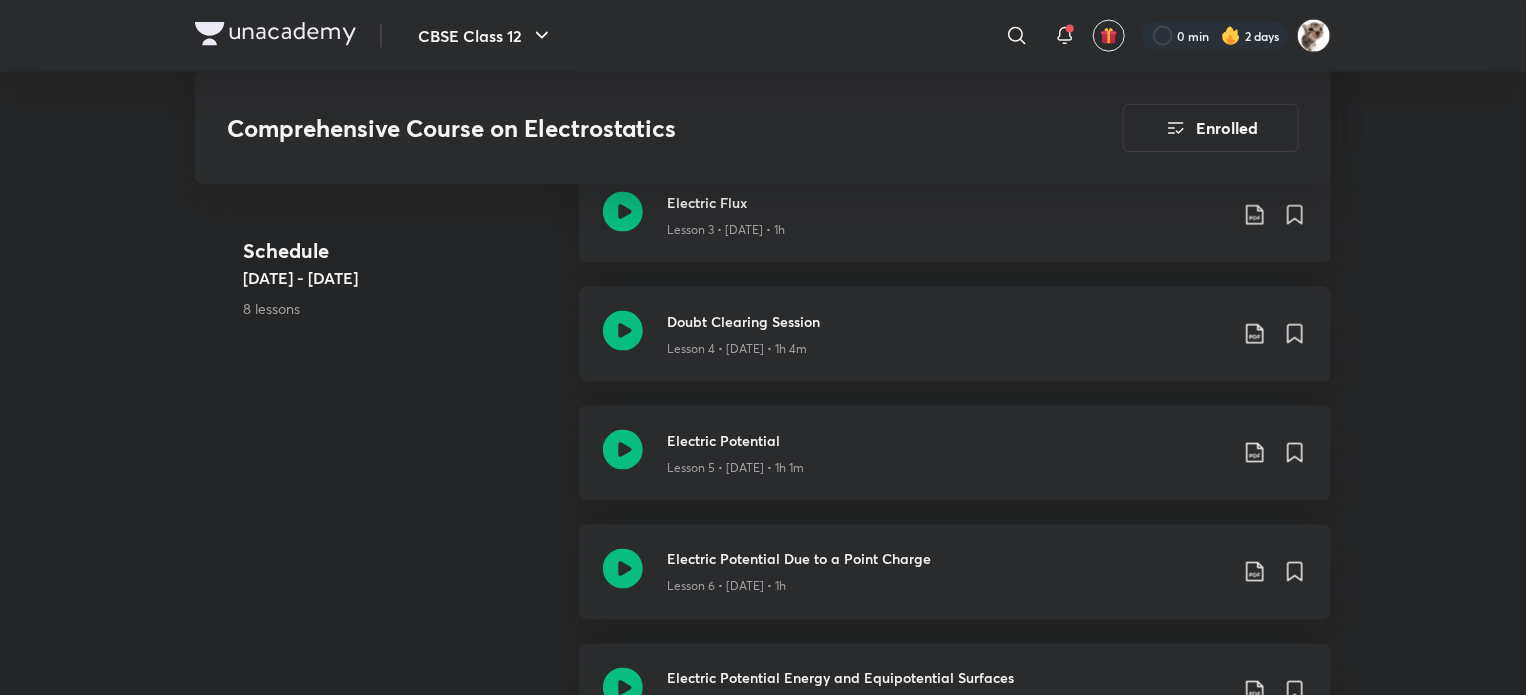 click at bounding box center [275, 34] 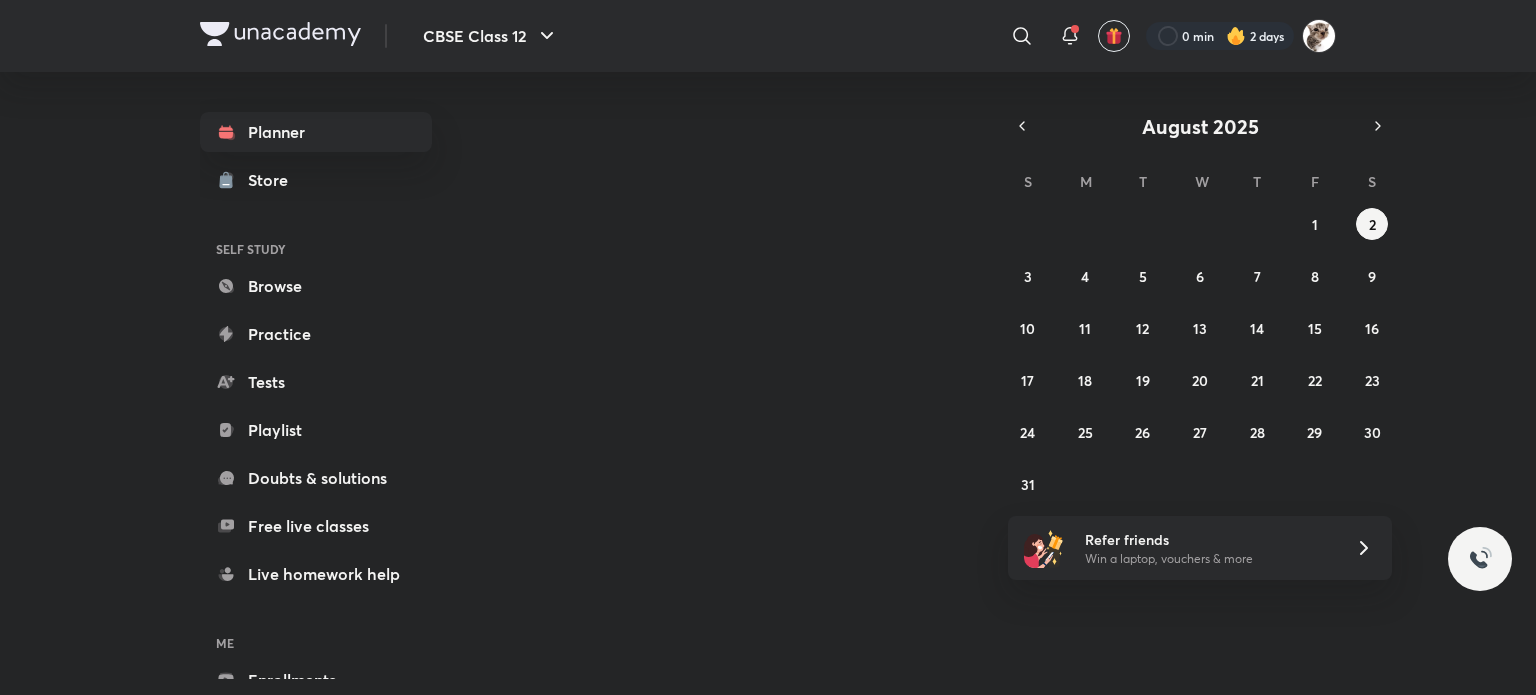 scroll, scrollTop: 0, scrollLeft: 0, axis: both 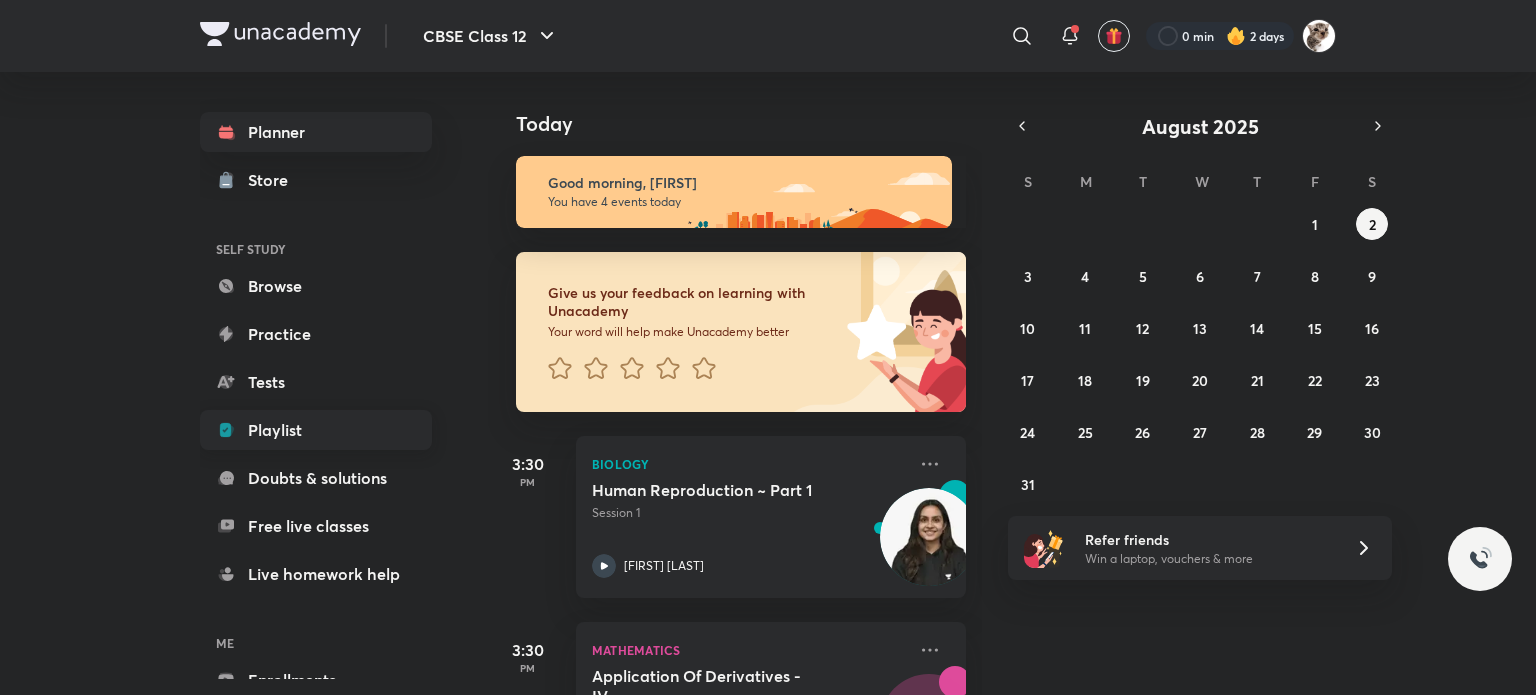 click on "Playlist" at bounding box center [316, 430] 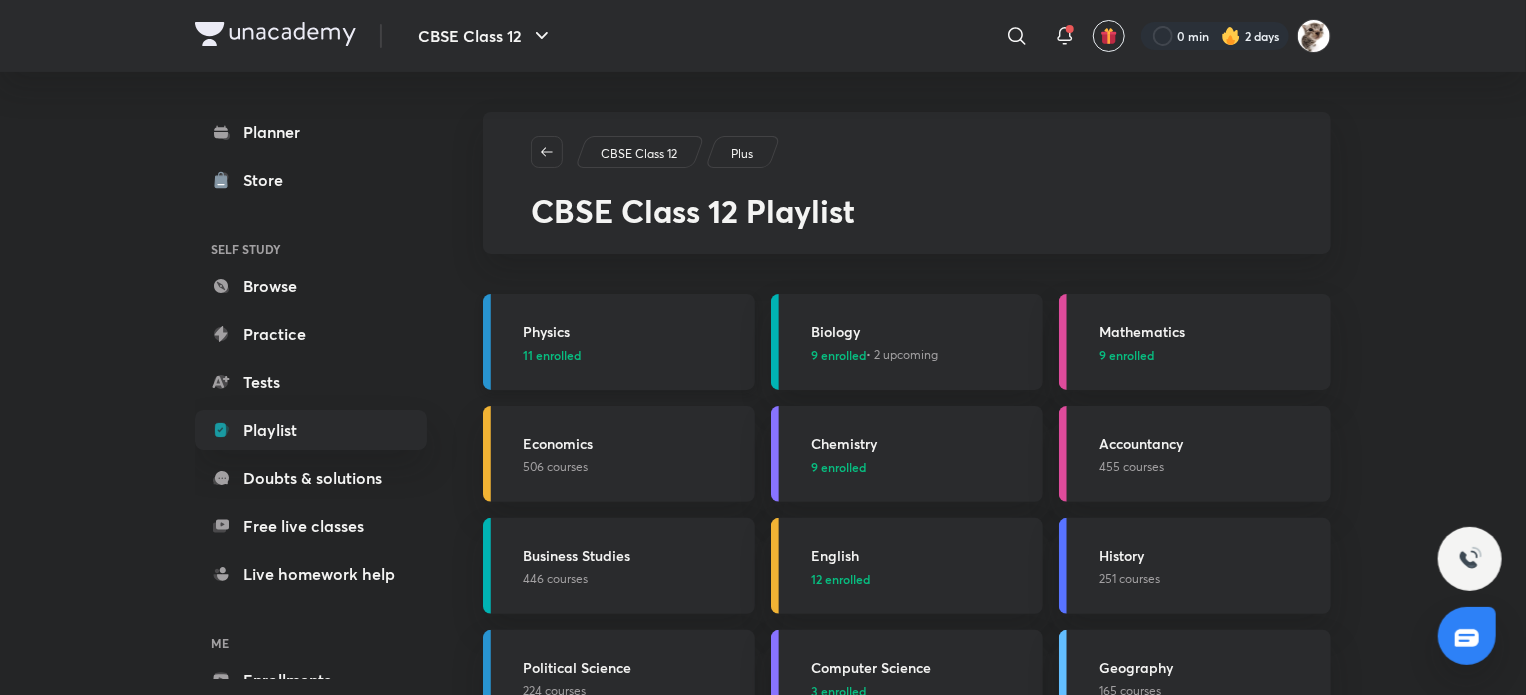 click on "11 enrolled" at bounding box center (633, 355) 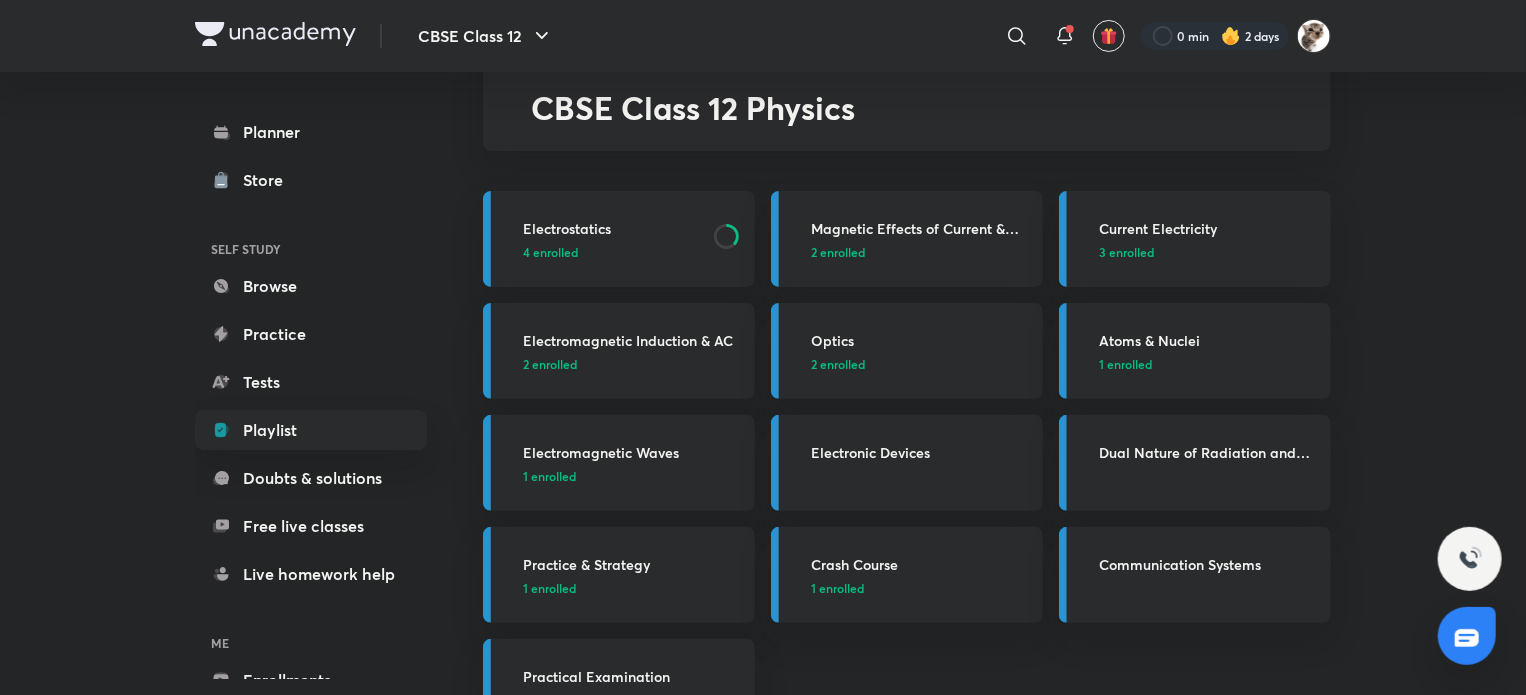 scroll, scrollTop: 106, scrollLeft: 0, axis: vertical 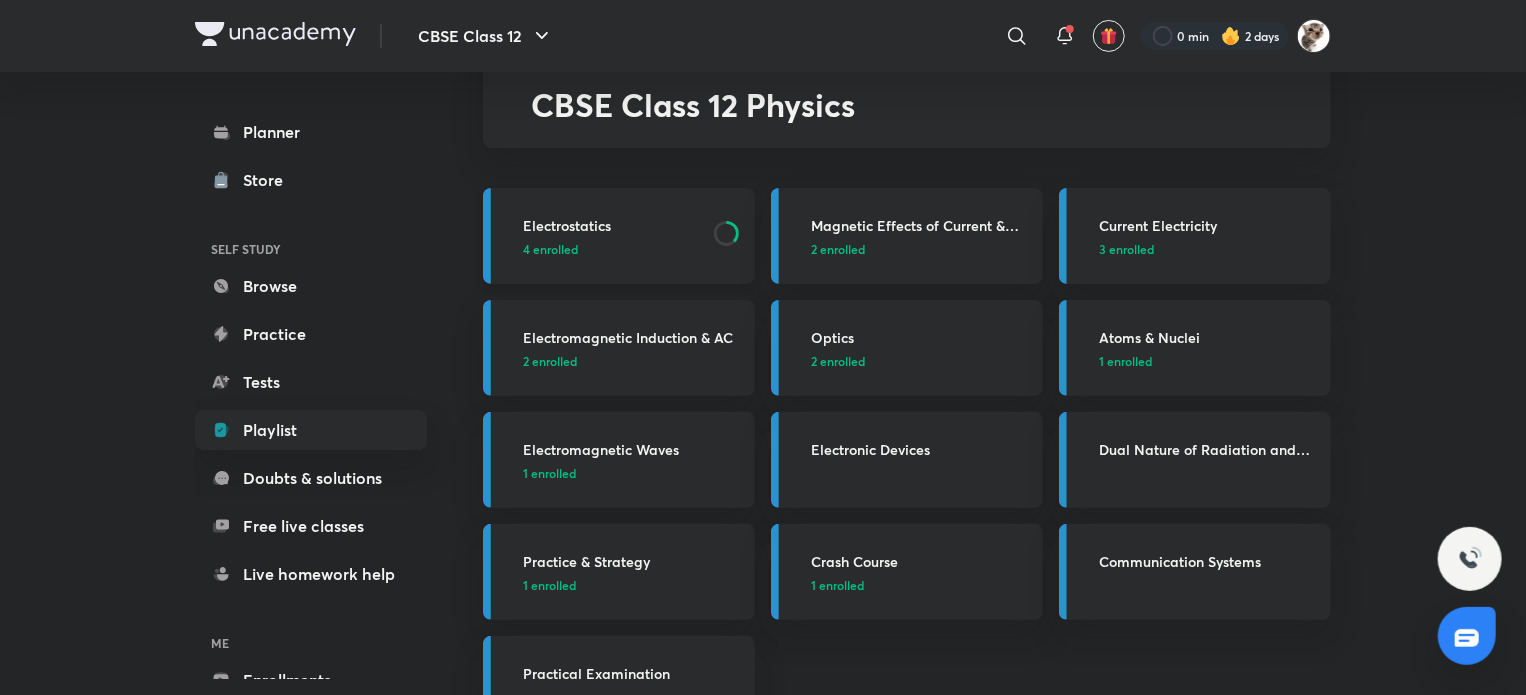 click on "Electrostatics 4 enrolled" at bounding box center [619, 236] 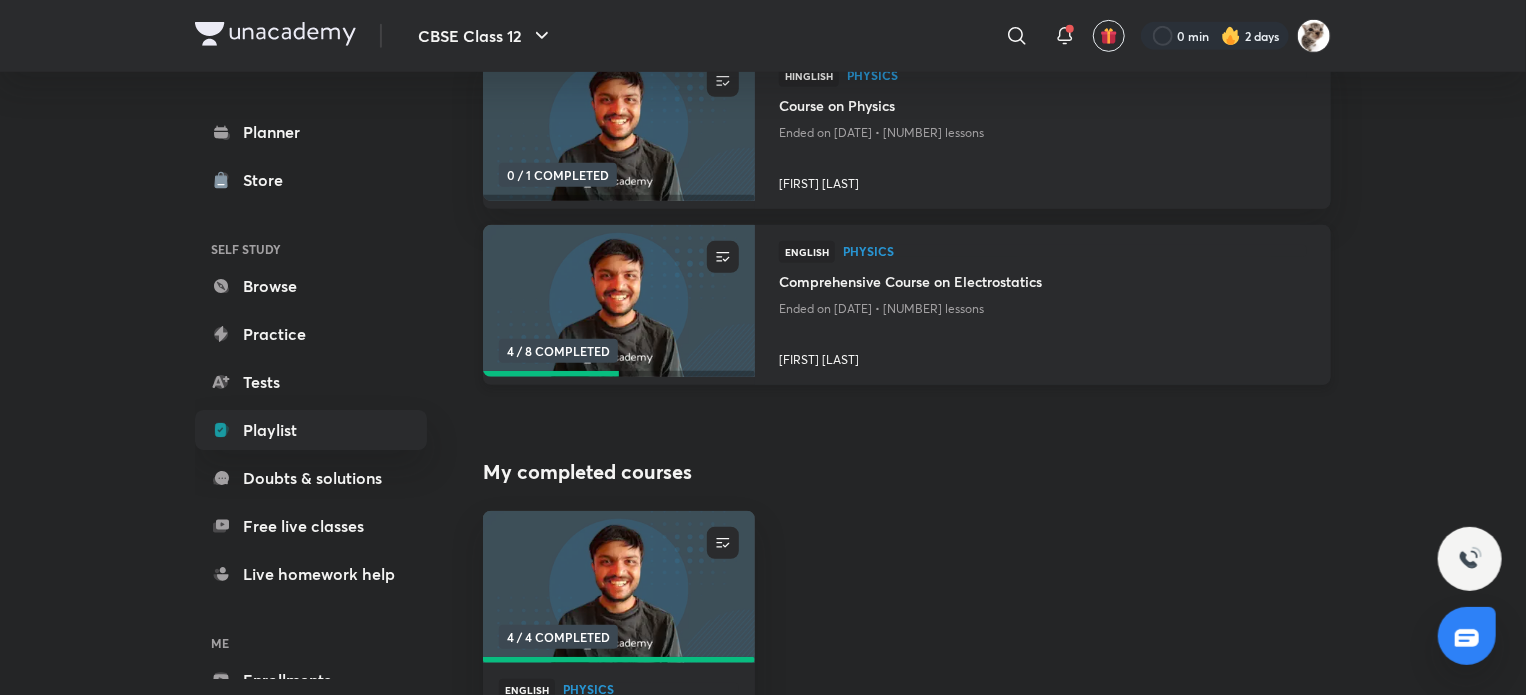 scroll, scrollTop: 476, scrollLeft: 0, axis: vertical 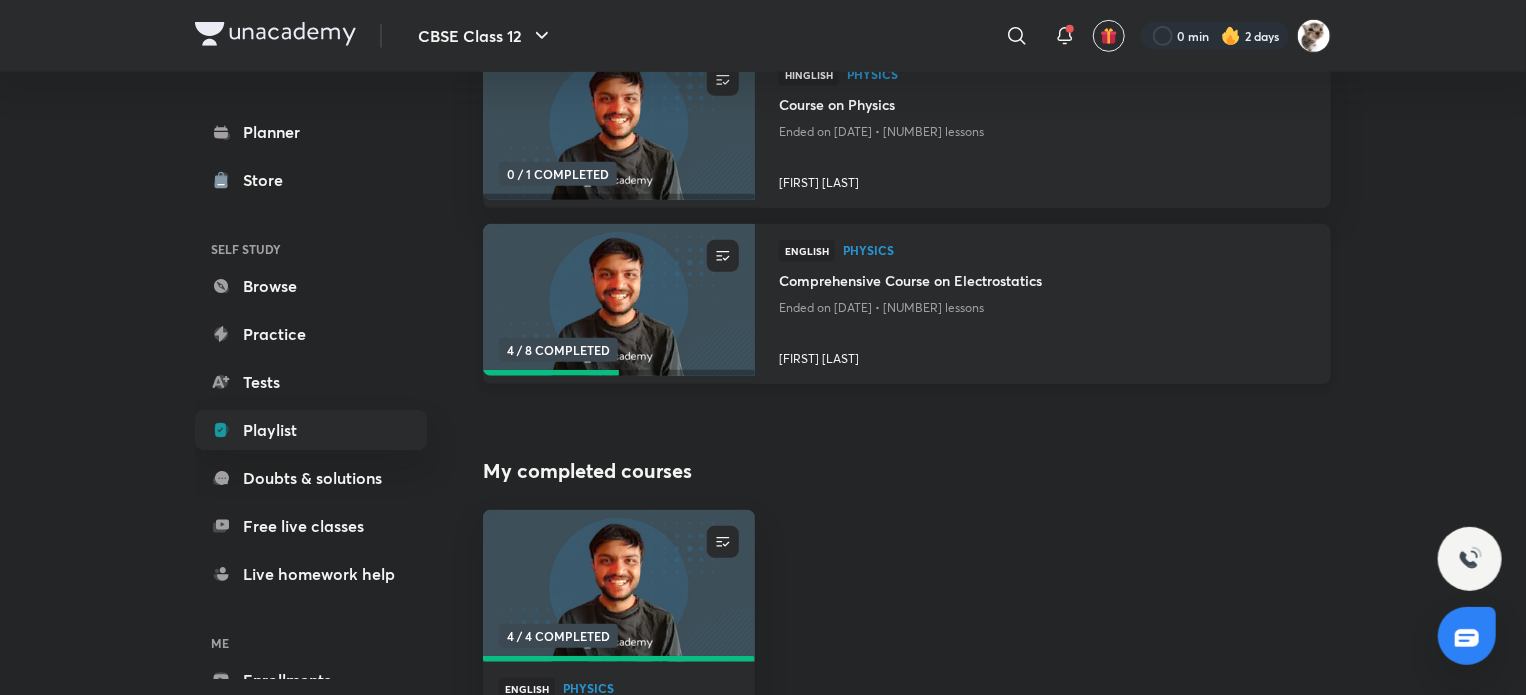 click on "Comprehensive Course on Electrostatics" at bounding box center [1043, 282] 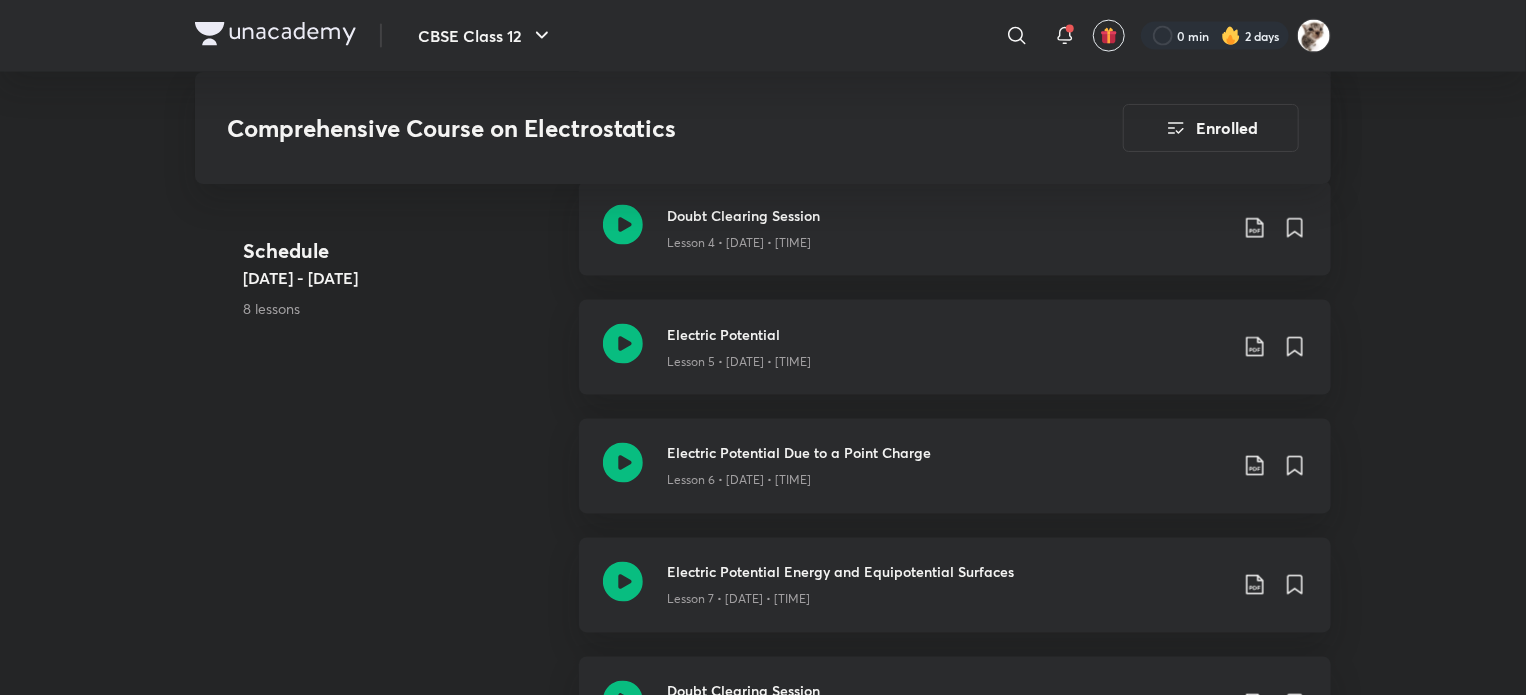 scroll, scrollTop: 1536, scrollLeft: 0, axis: vertical 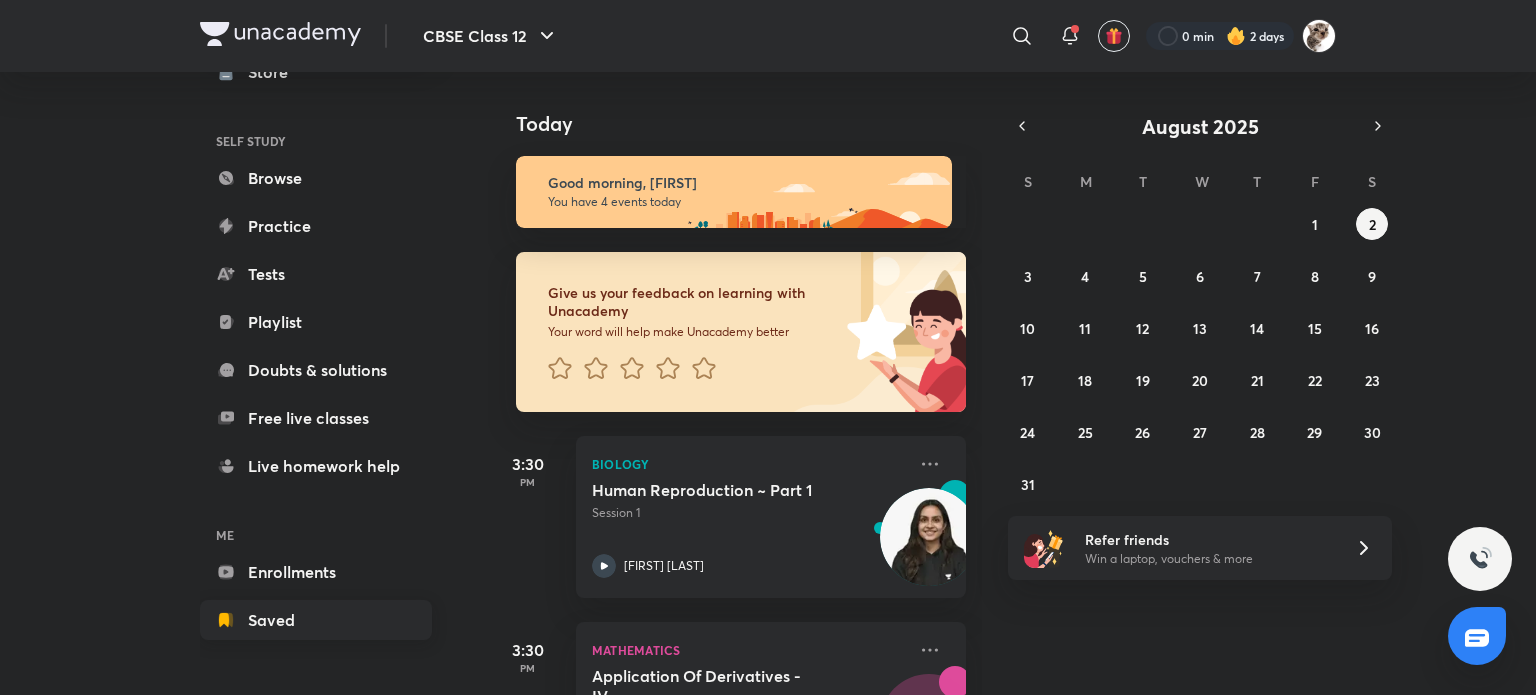 click on "Saved" at bounding box center (316, 620) 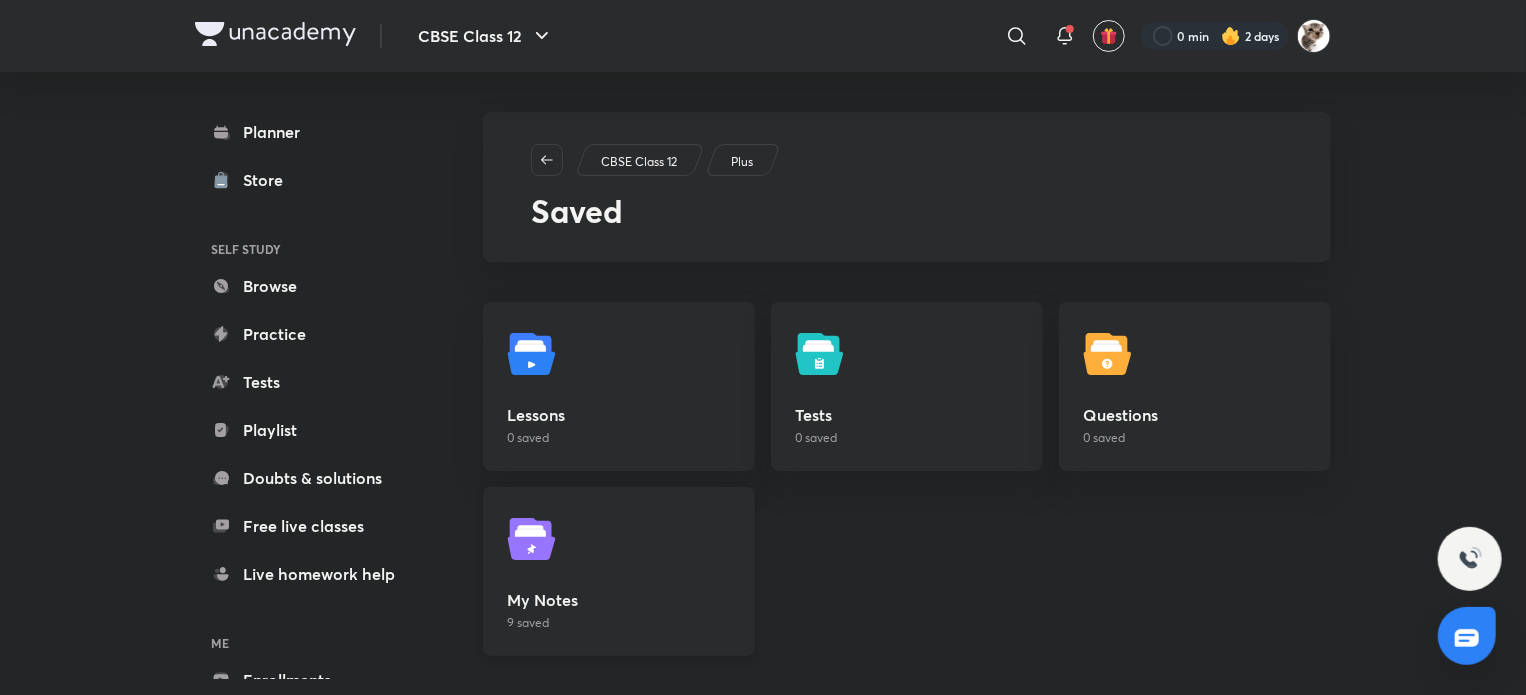 click on "My Notes 9 saved" at bounding box center (619, 571) 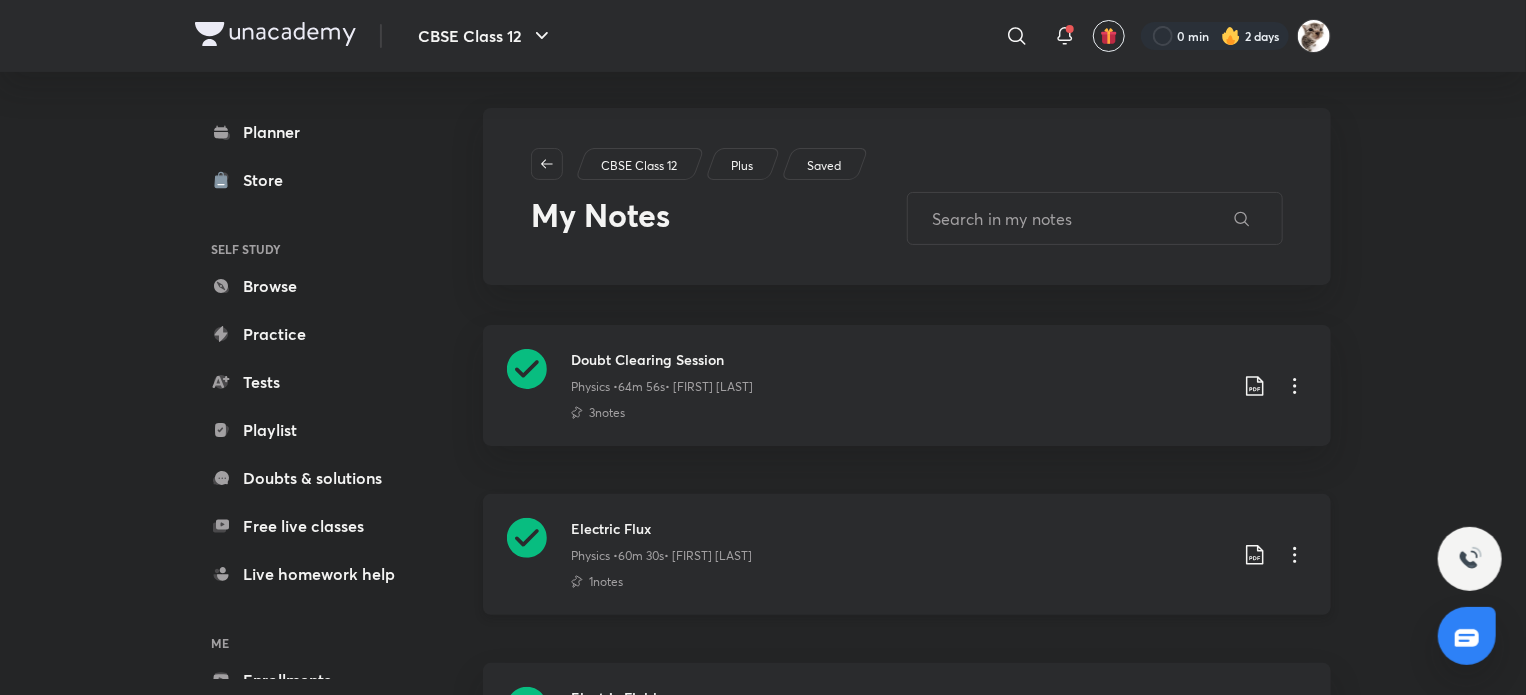 scroll, scrollTop: 2, scrollLeft: 0, axis: vertical 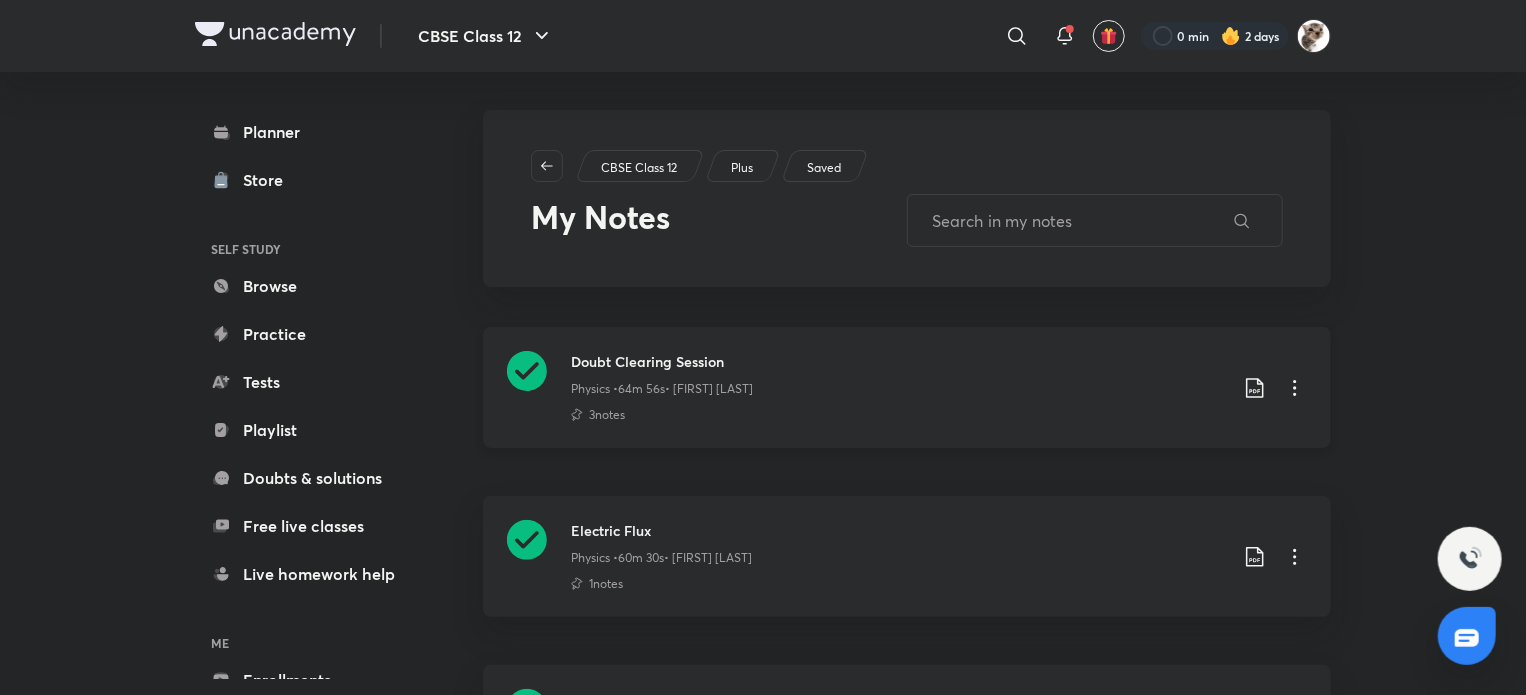 click on "3  notes" at bounding box center (899, 415) 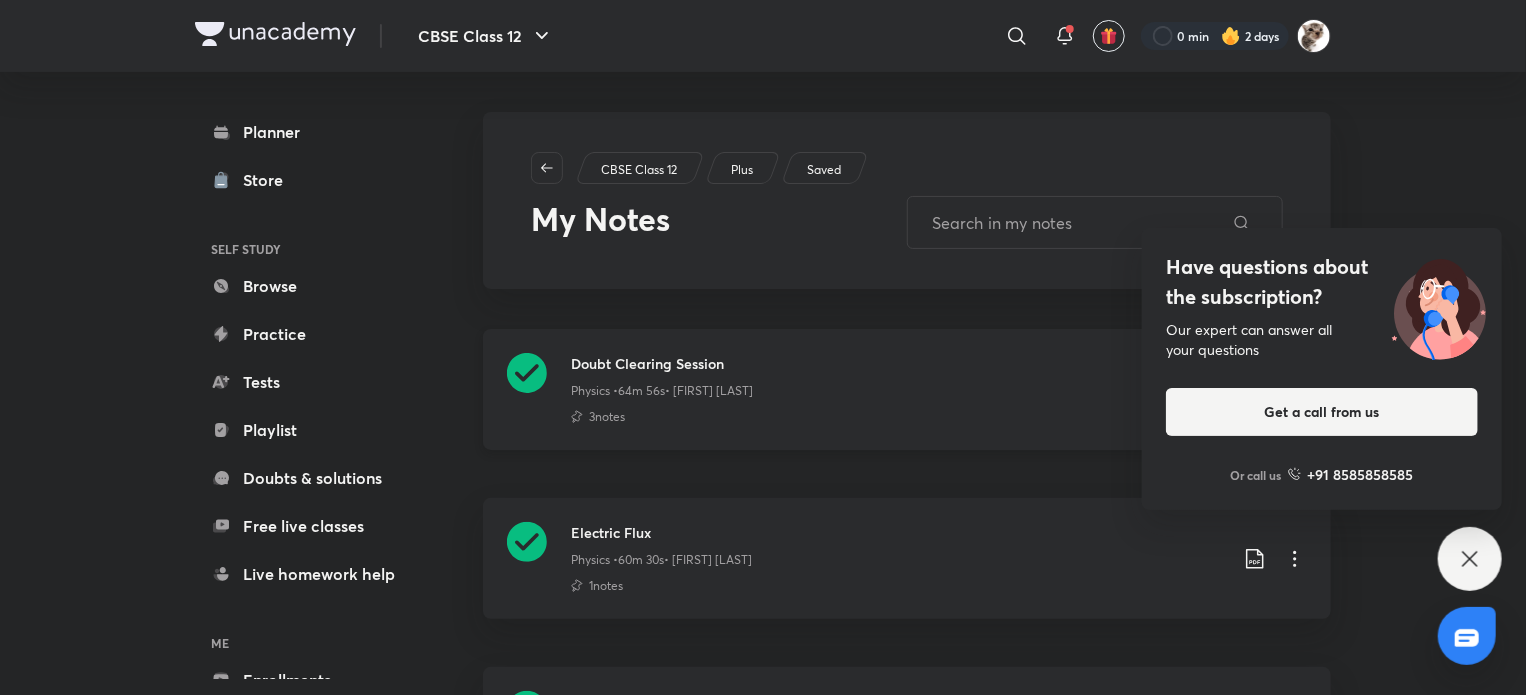scroll, scrollTop: 26, scrollLeft: 0, axis: vertical 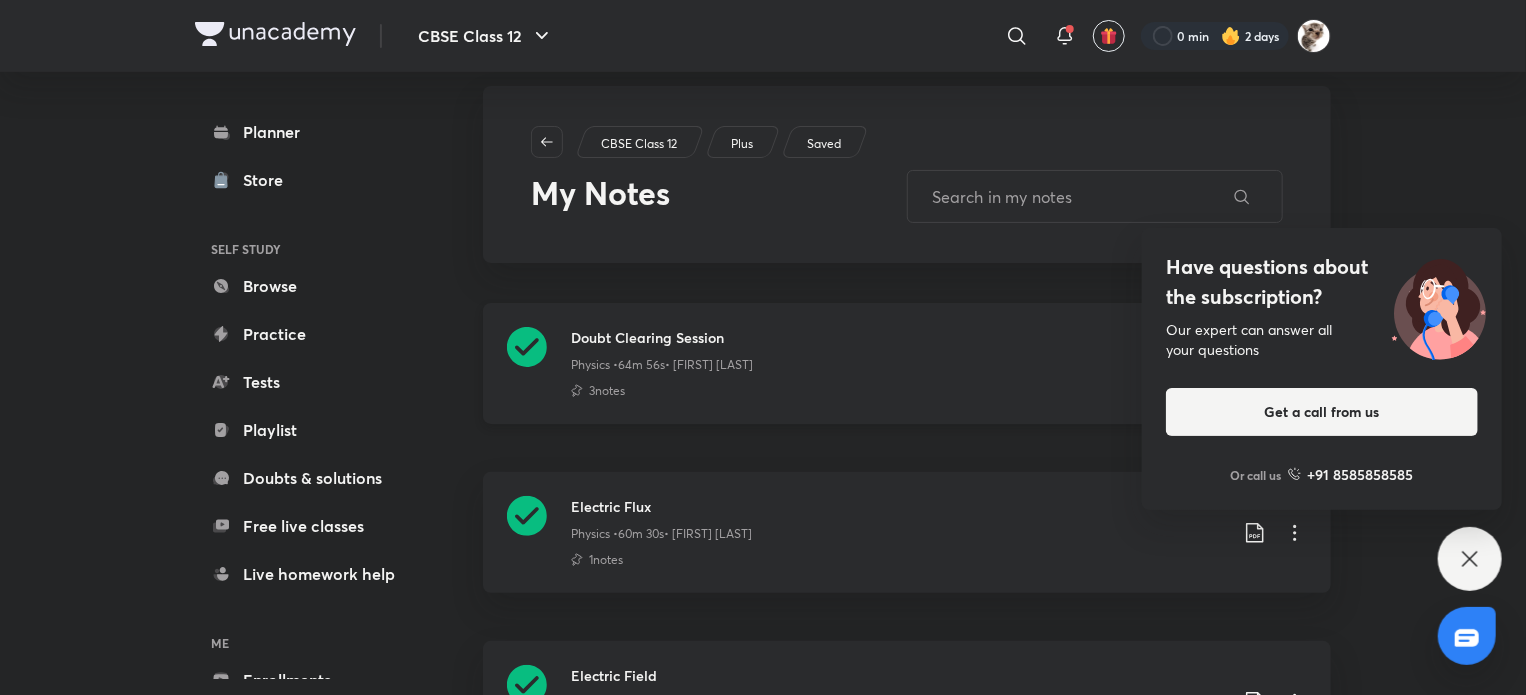 click on "Doubt Clearing Session" at bounding box center (899, 337) 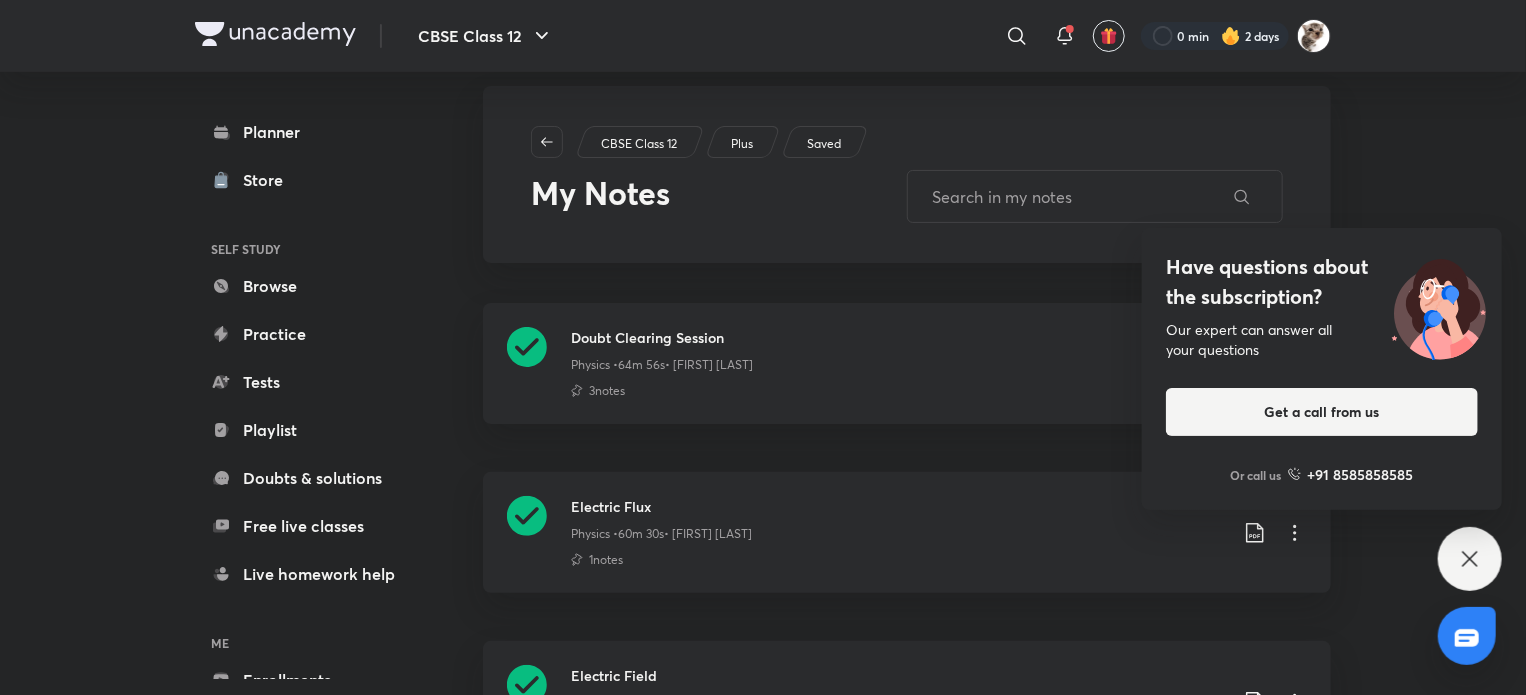 scroll, scrollTop: 0, scrollLeft: 0, axis: both 